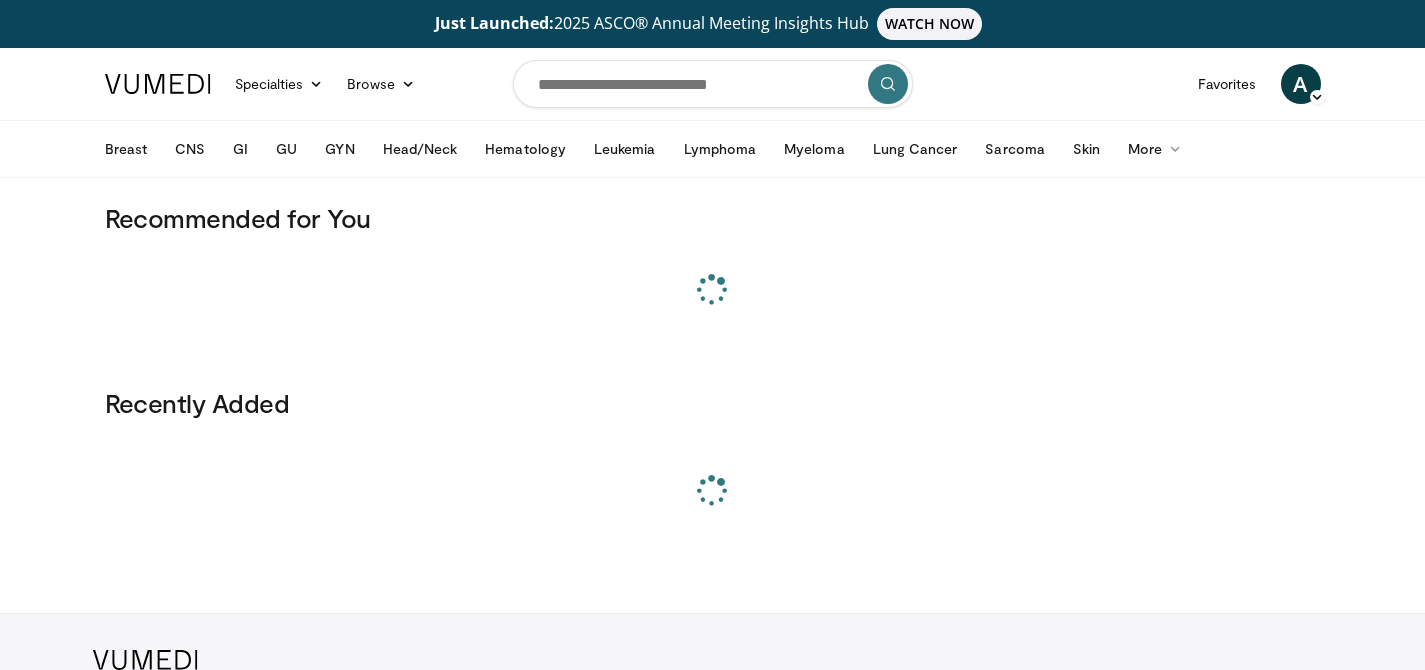 scroll, scrollTop: 0, scrollLeft: 0, axis: both 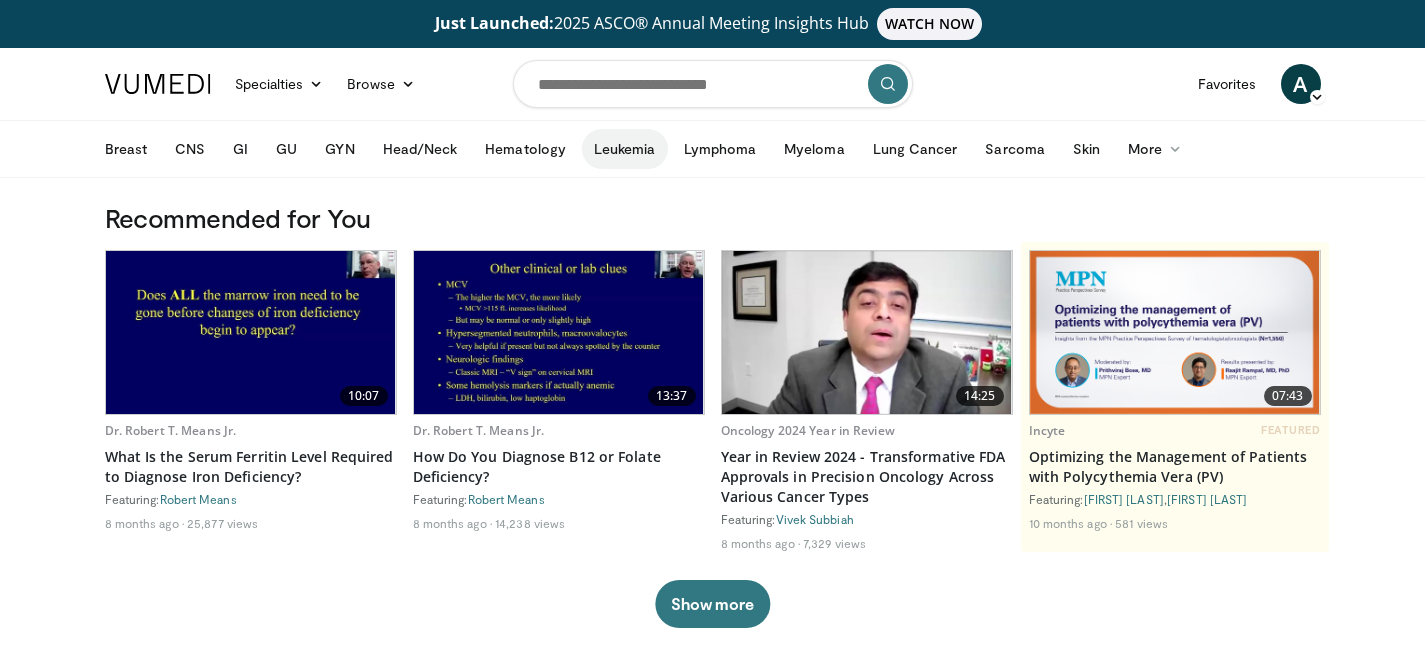 click on "Leukemia" at bounding box center (625, 149) 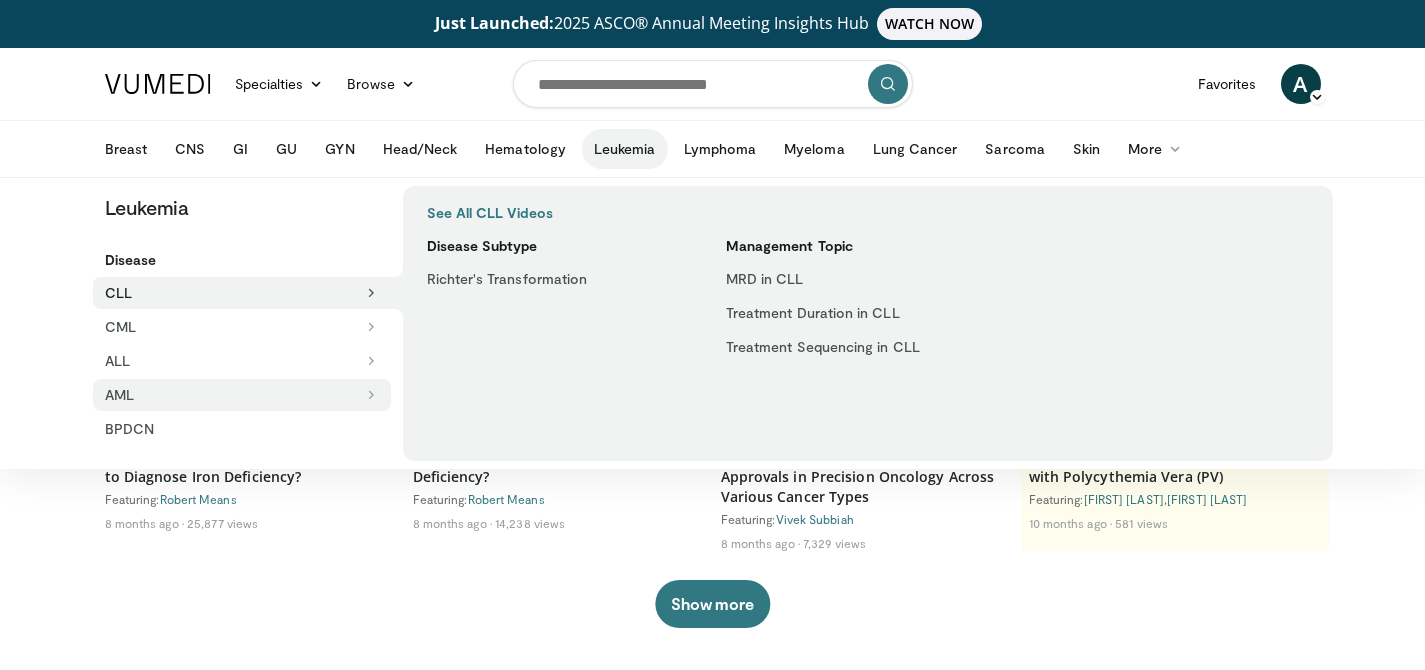 click on "AML" at bounding box center (242, 395) 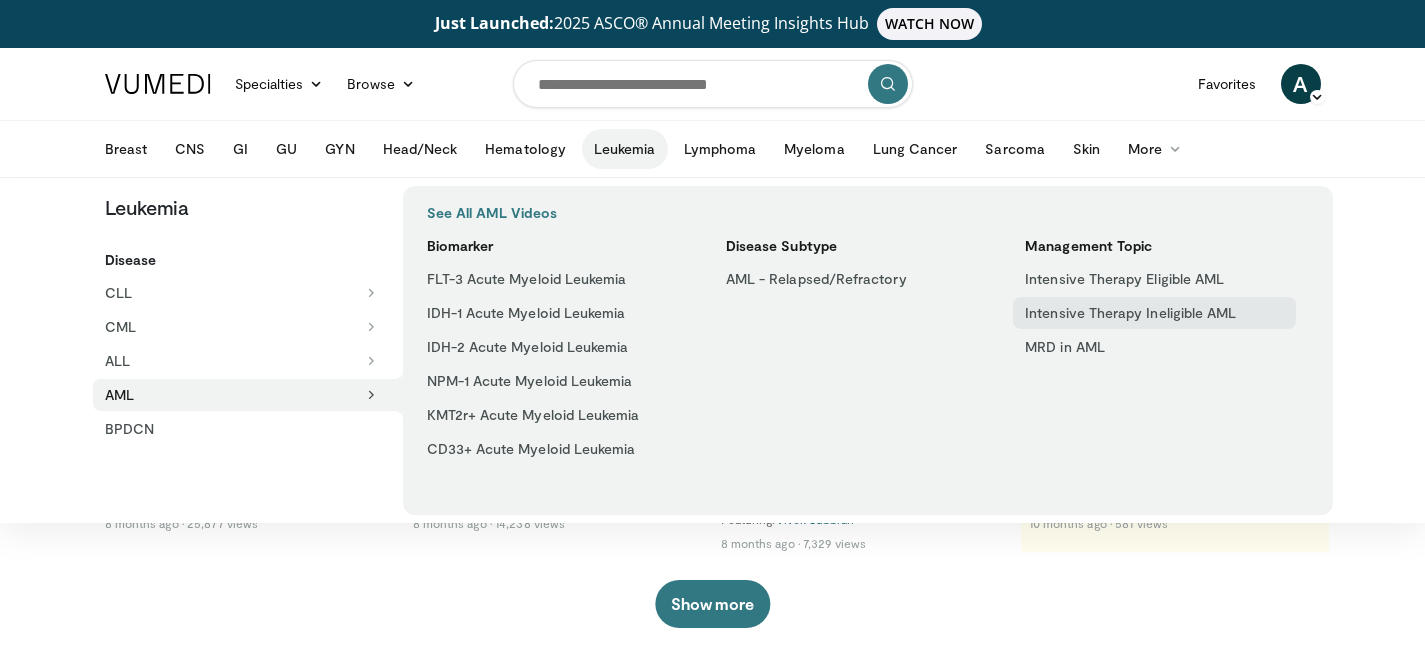 click on "Intensive Therapy Ineligible AML" at bounding box center [1154, 313] 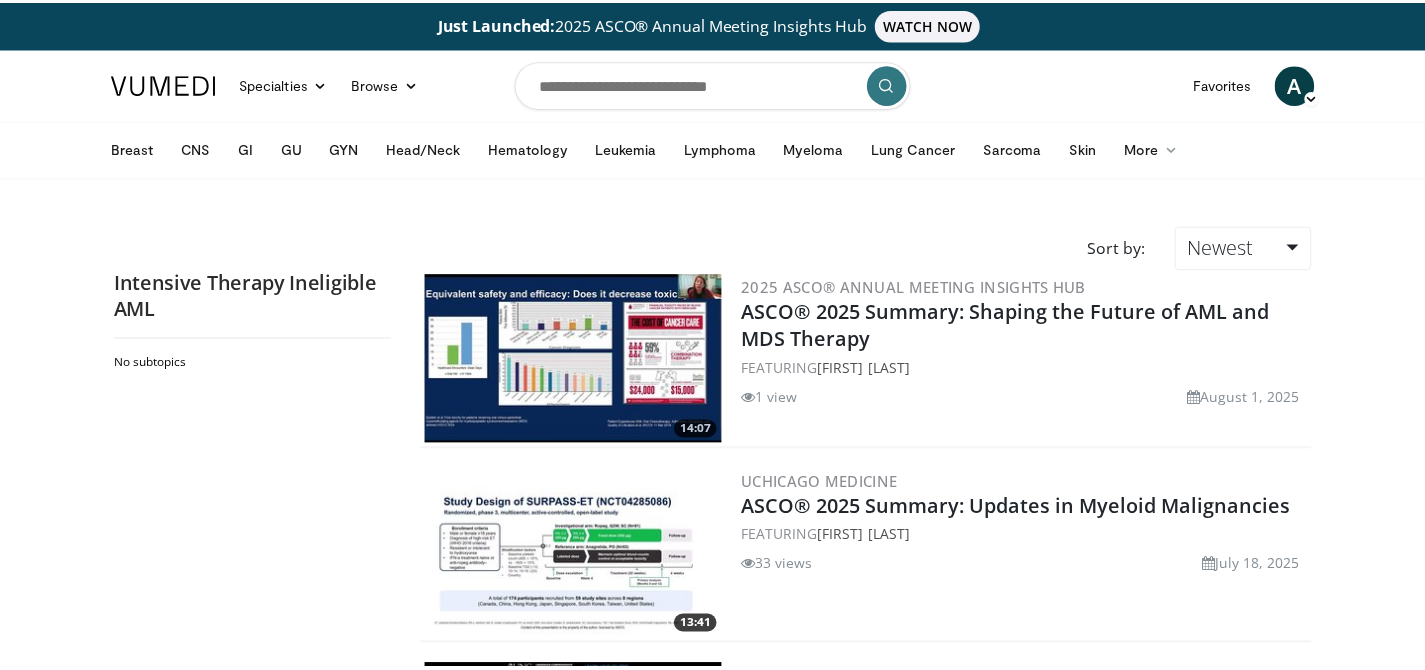 scroll, scrollTop: 0, scrollLeft: 0, axis: both 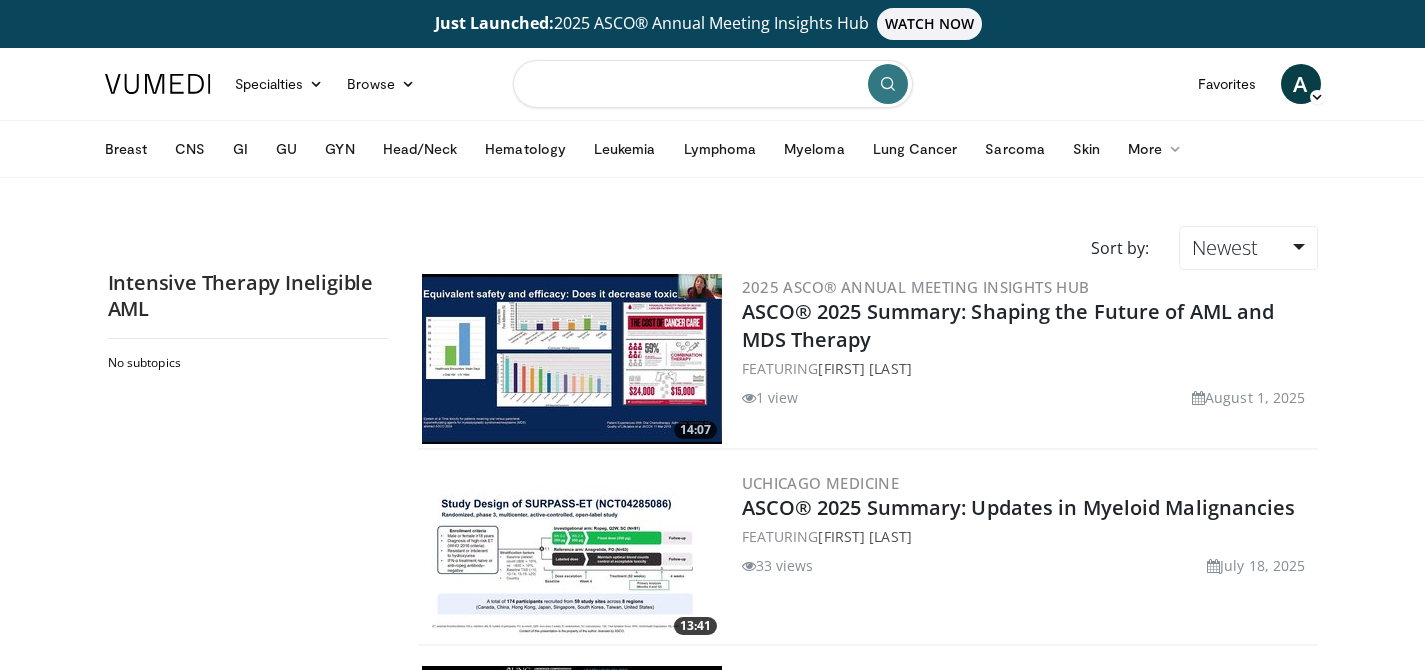 click at bounding box center (713, 84) 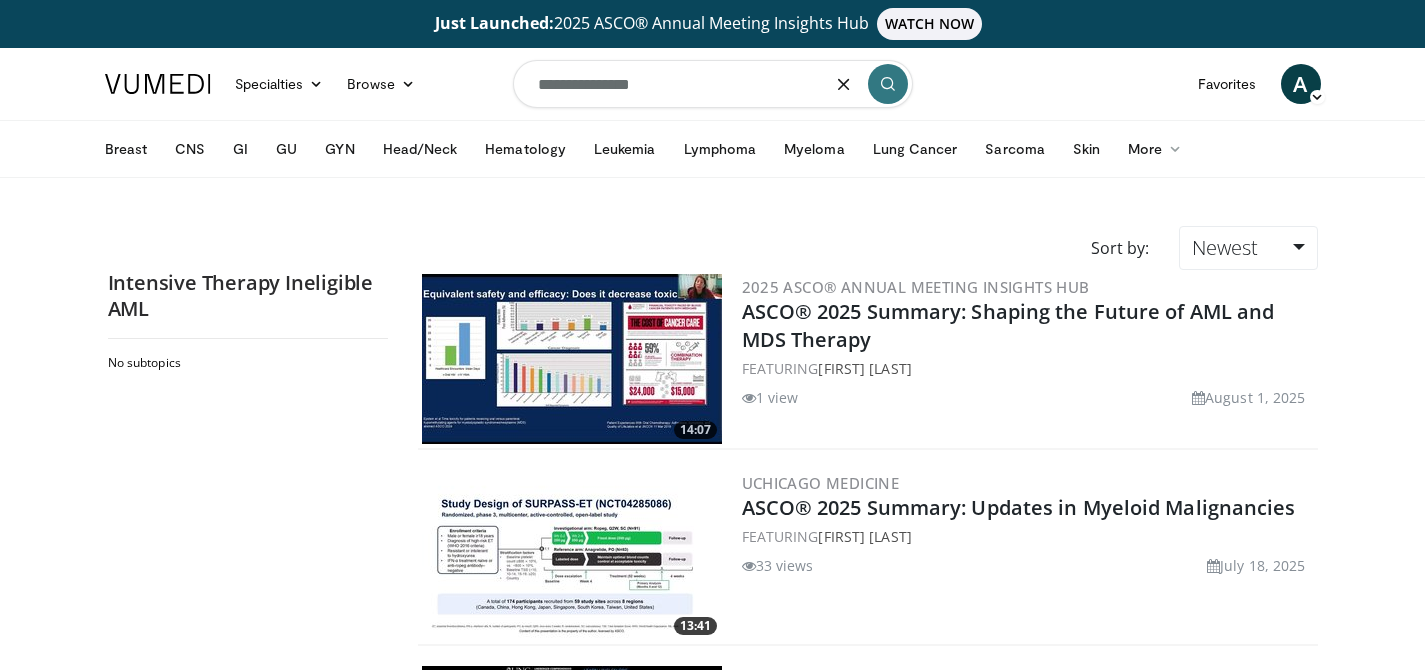 type on "**********" 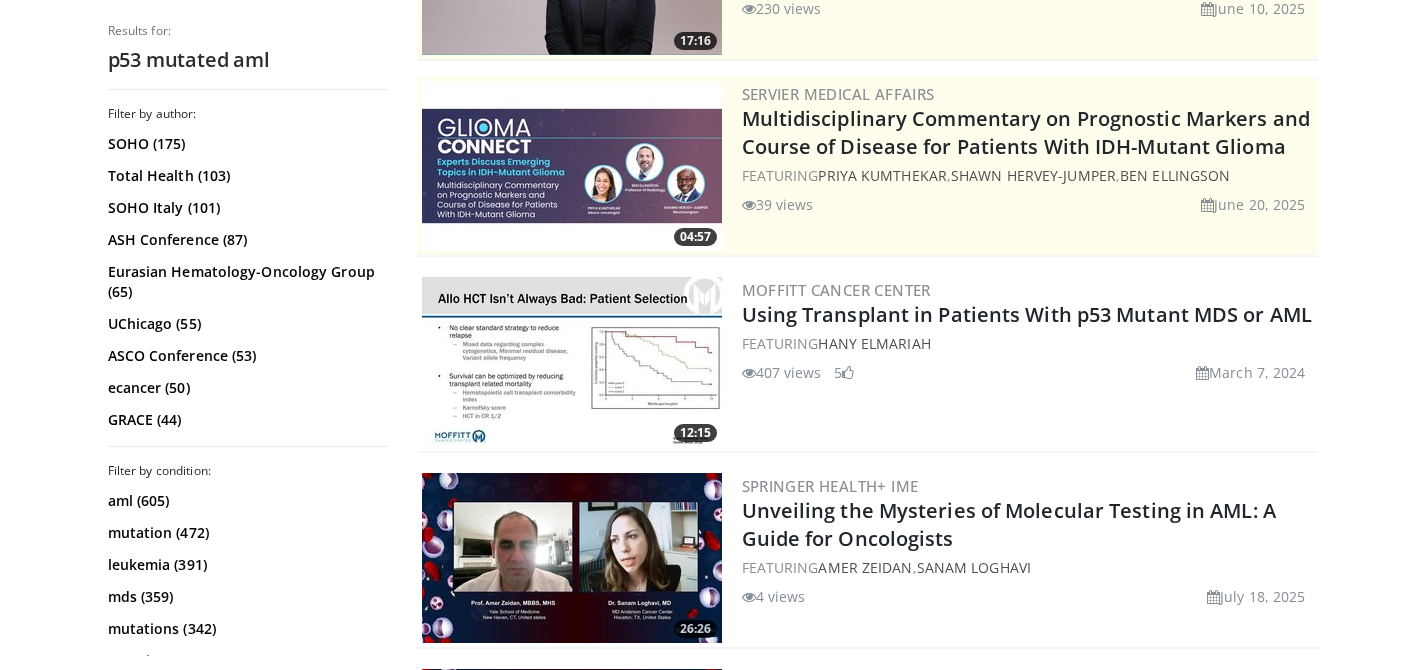 scroll, scrollTop: 0, scrollLeft: 0, axis: both 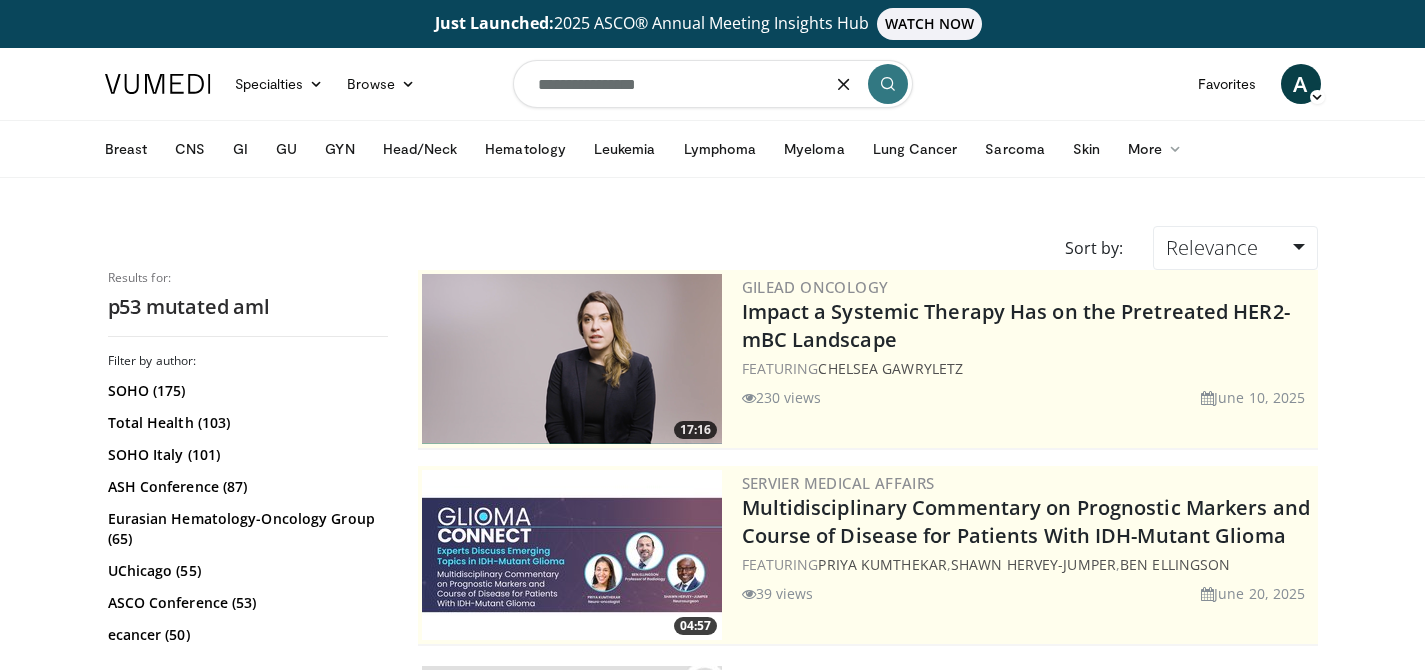 drag, startPoint x: 627, startPoint y: 87, endPoint x: 555, endPoint y: 85, distance: 72.02777 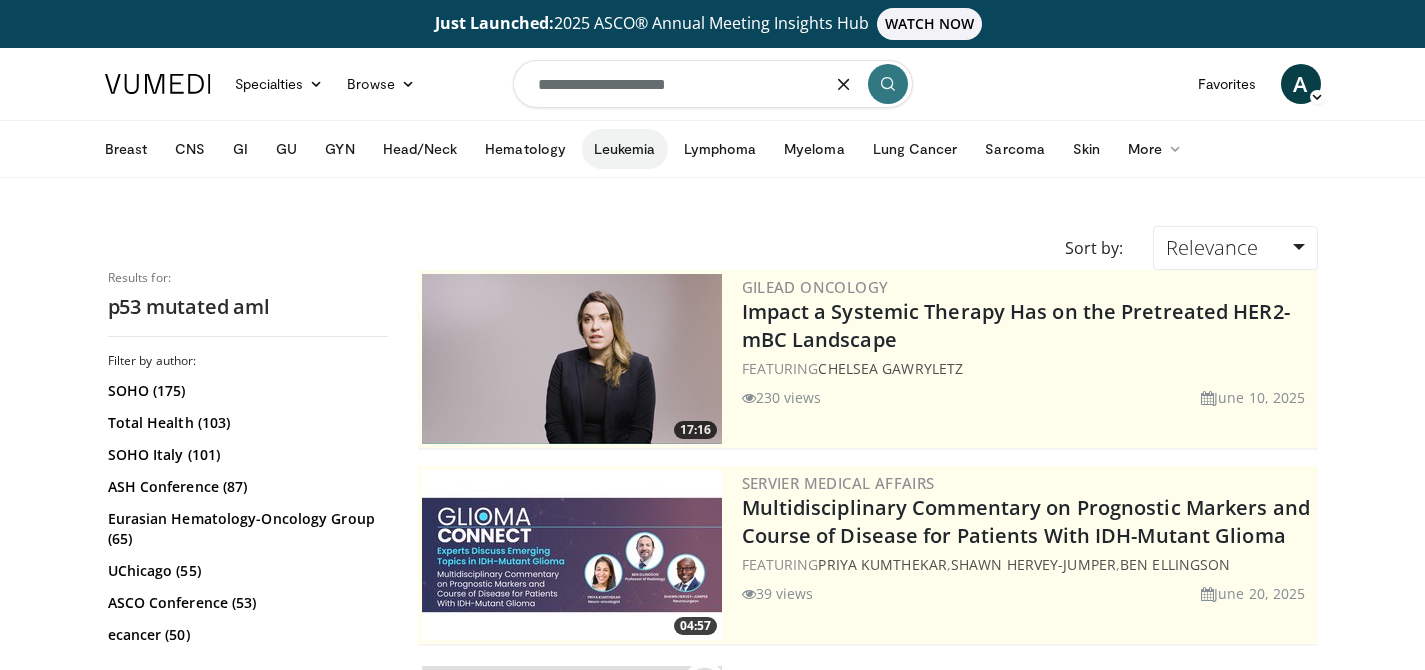 type on "**********" 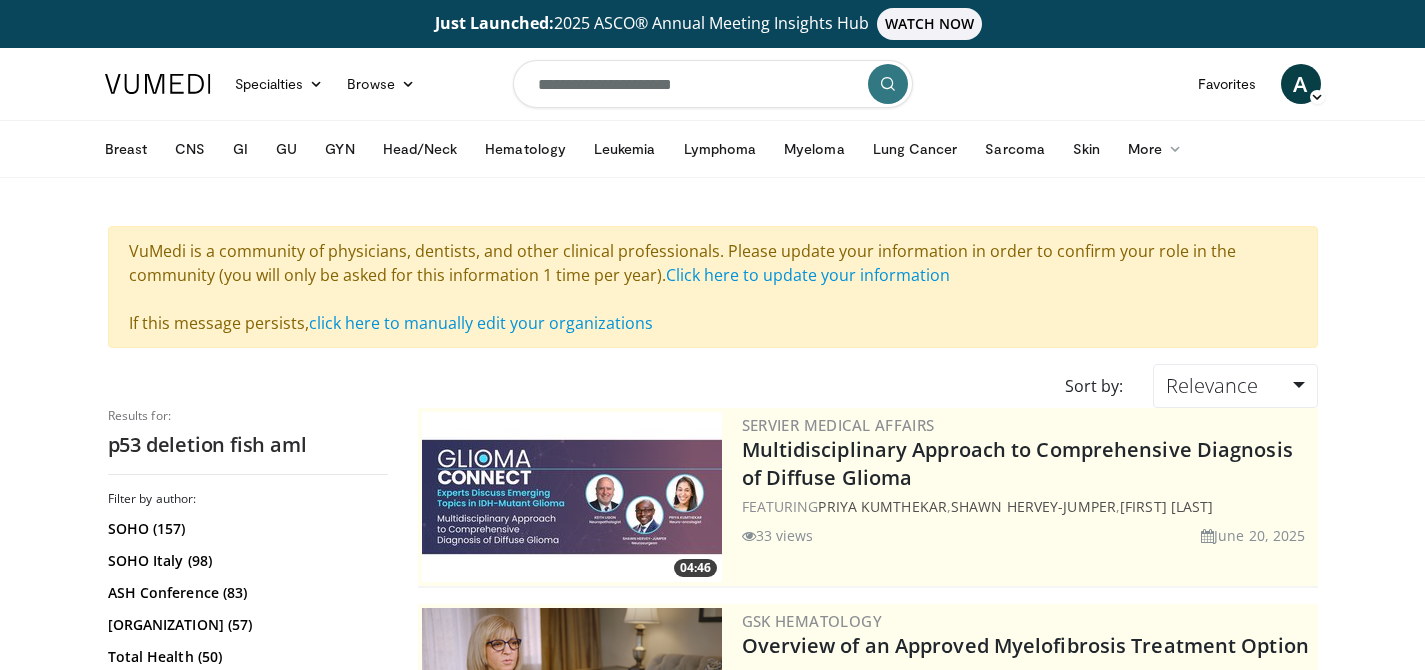 scroll, scrollTop: 617, scrollLeft: 0, axis: vertical 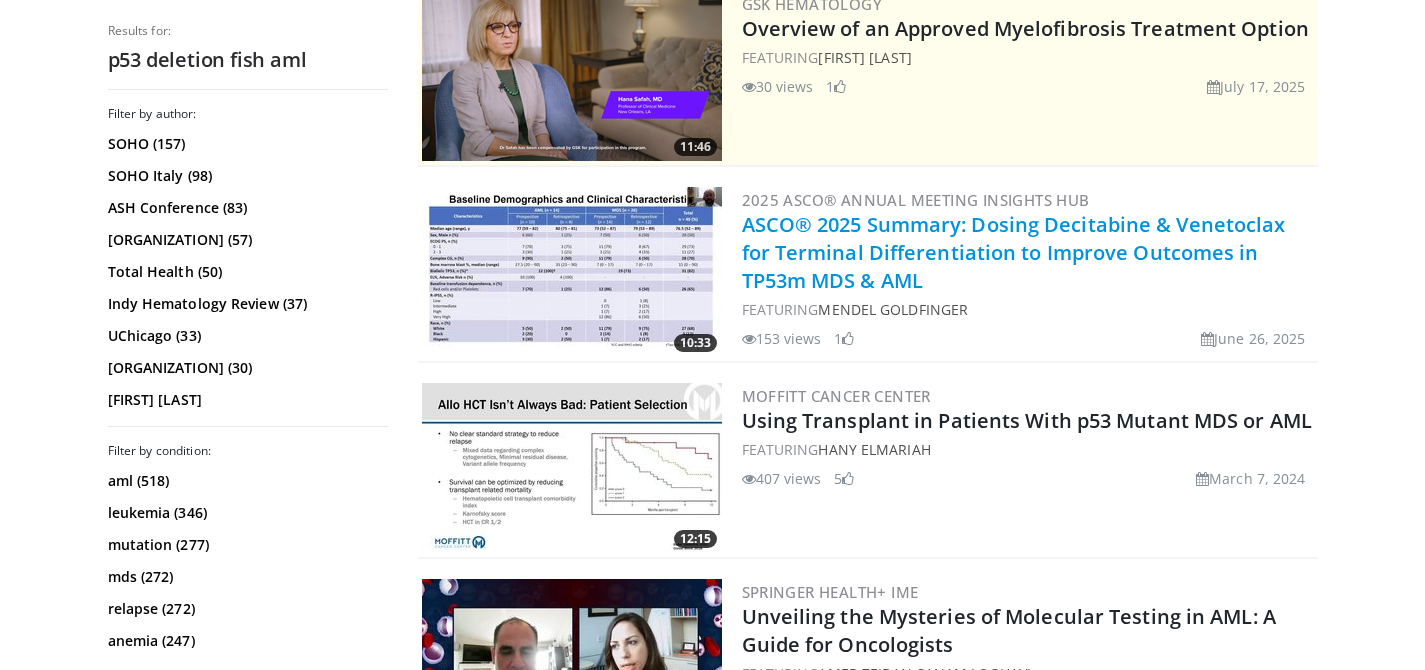 click on "ASCO® 2025 Summary: Dosing Decitabine & Venetoclax for Terminal Differentiation to Improve Outcomes in TP53m MDS & AML" at bounding box center [1014, 252] 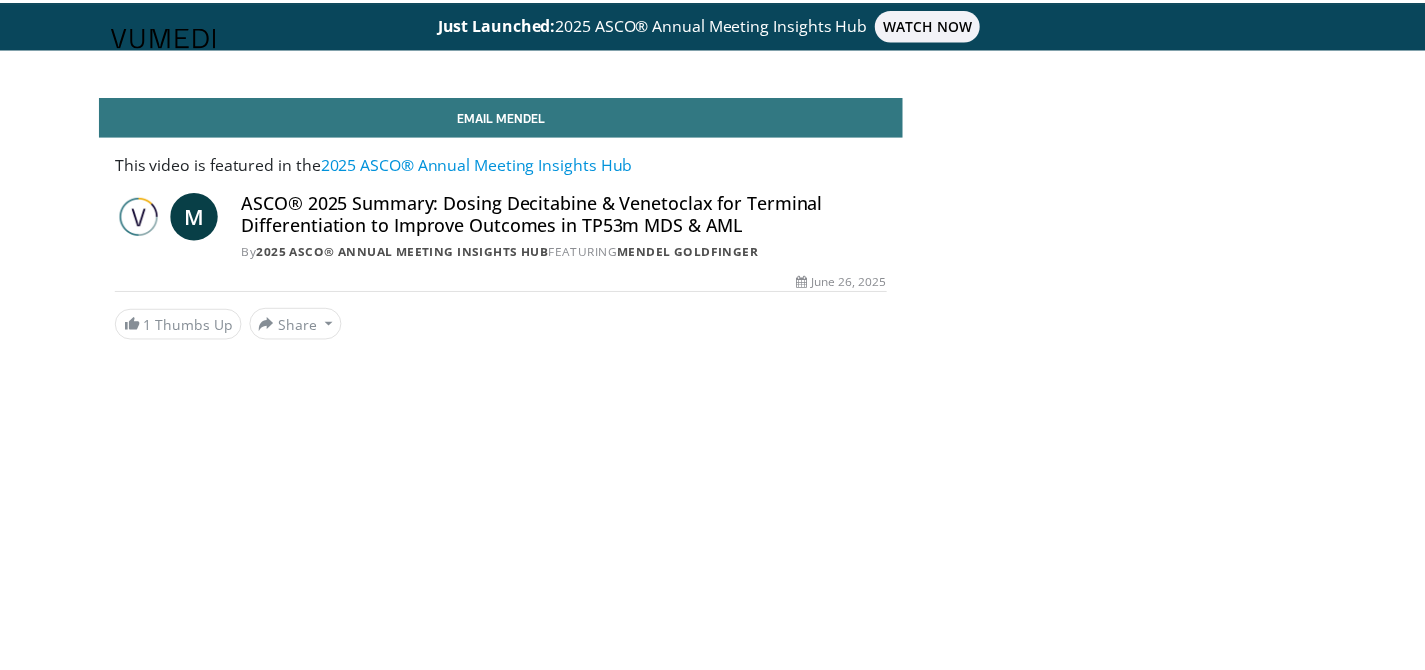 scroll, scrollTop: 0, scrollLeft: 0, axis: both 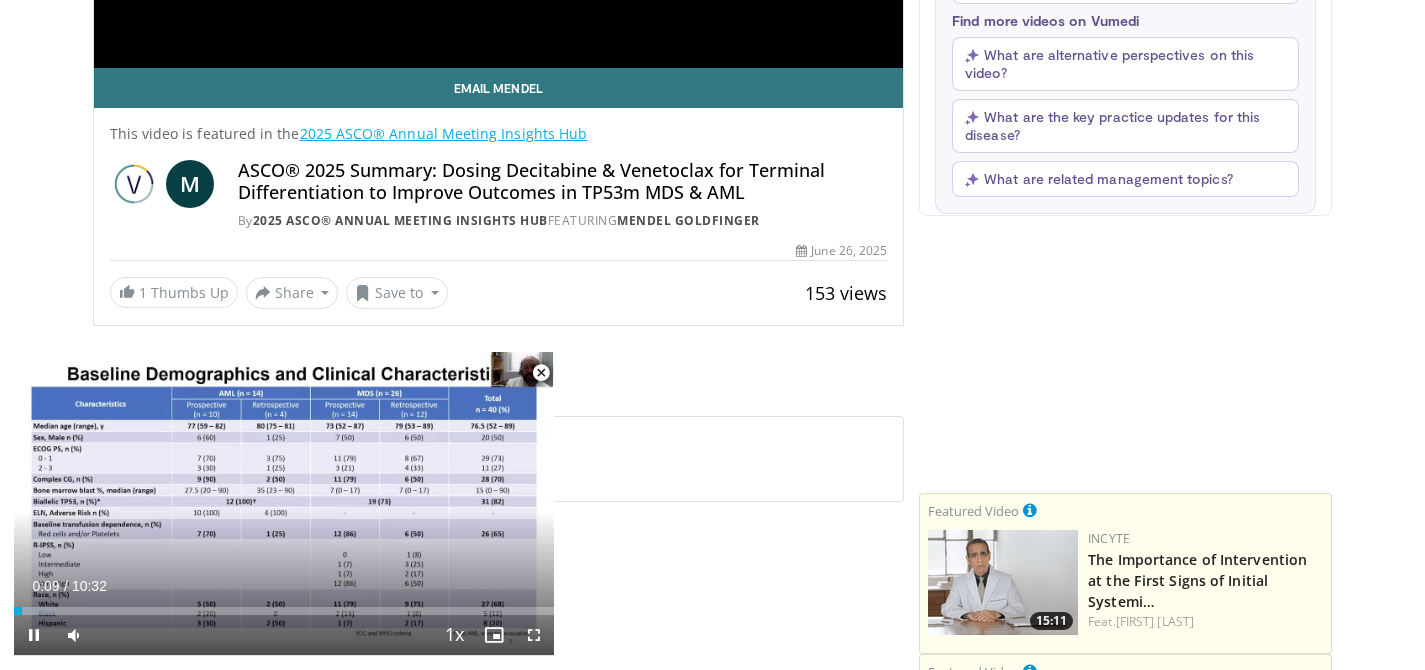 click at bounding box center [541, 373] 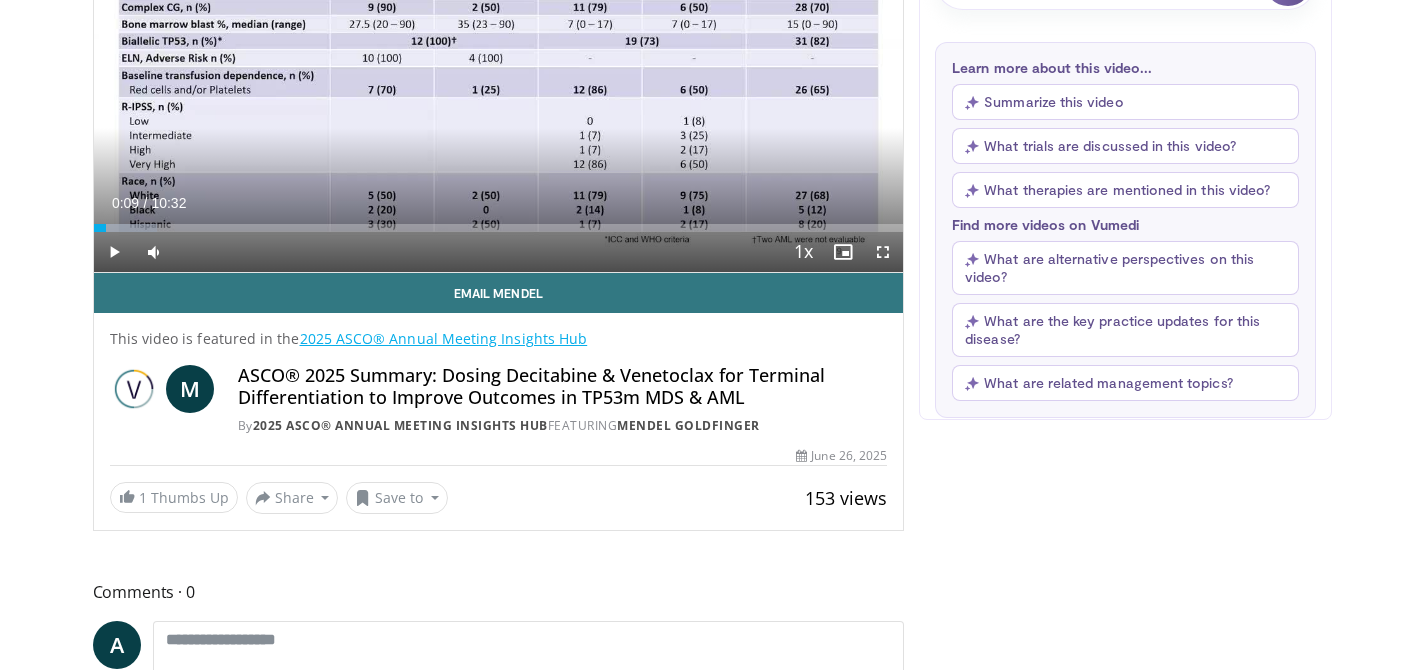 scroll, scrollTop: 83, scrollLeft: 0, axis: vertical 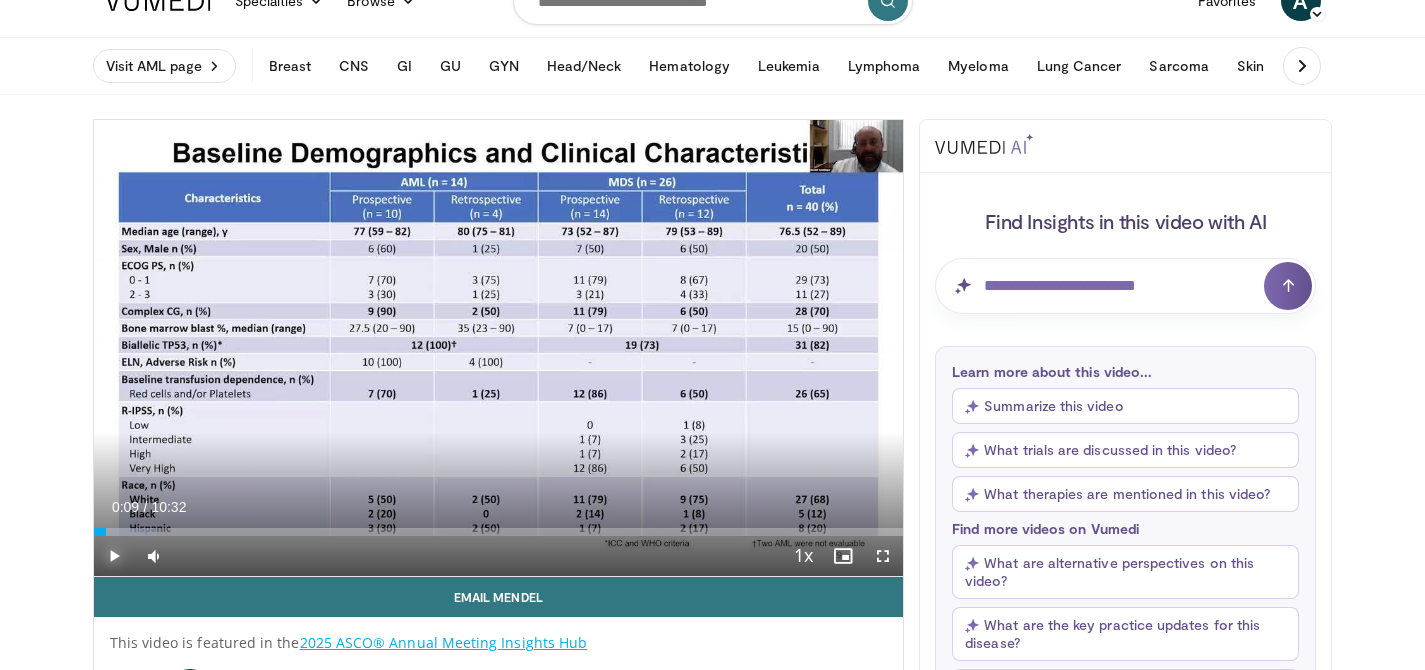 click at bounding box center (114, 556) 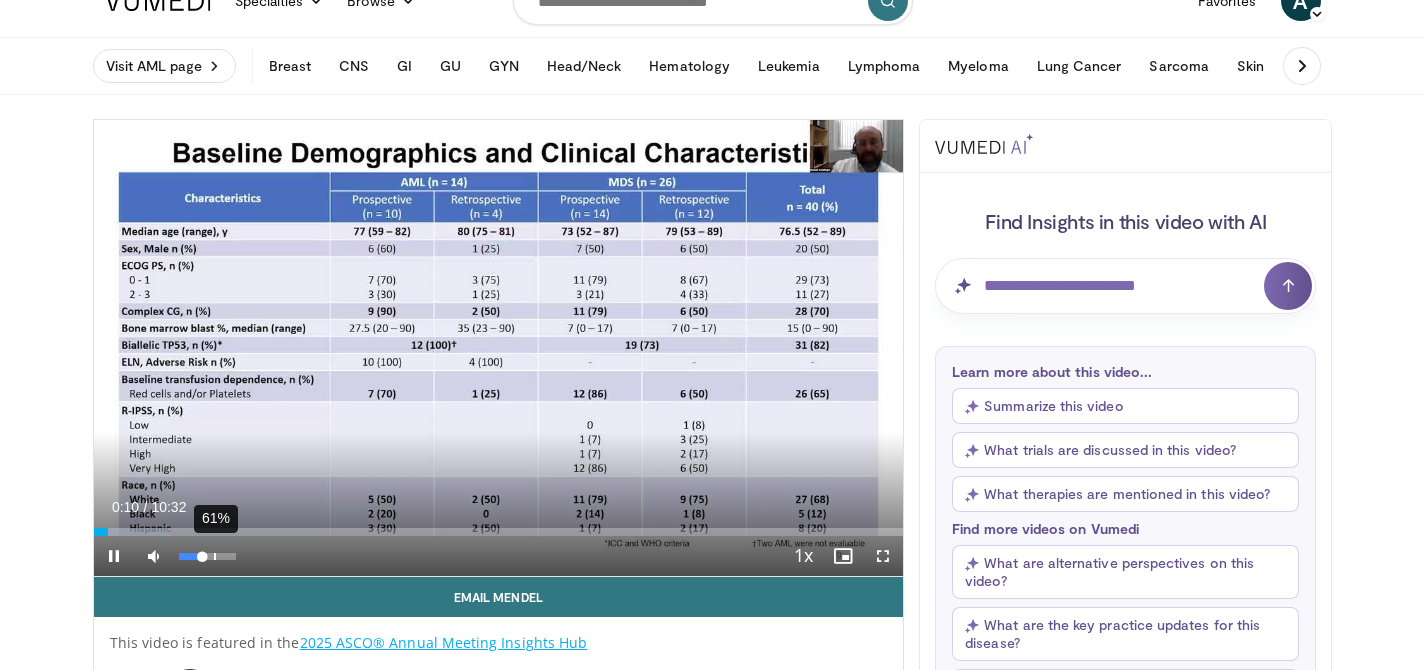 click on "61%" at bounding box center [208, 556] 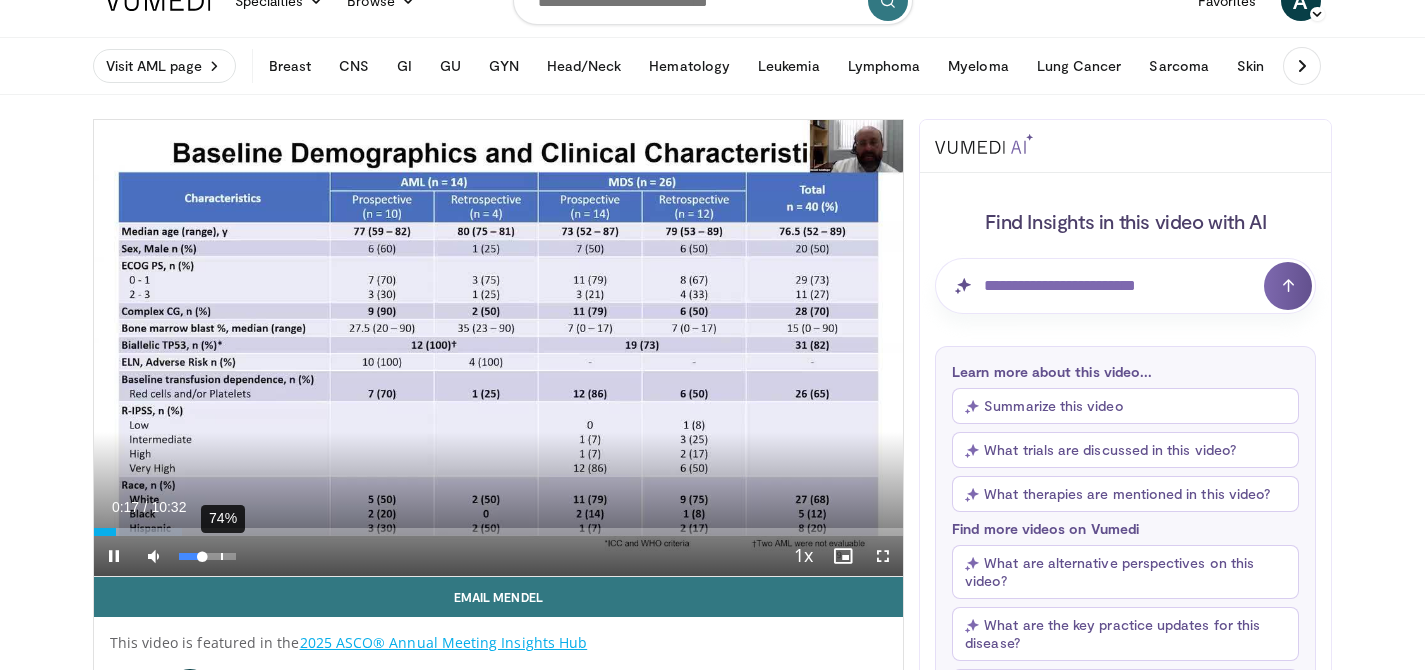 click on "74%" at bounding box center (208, 556) 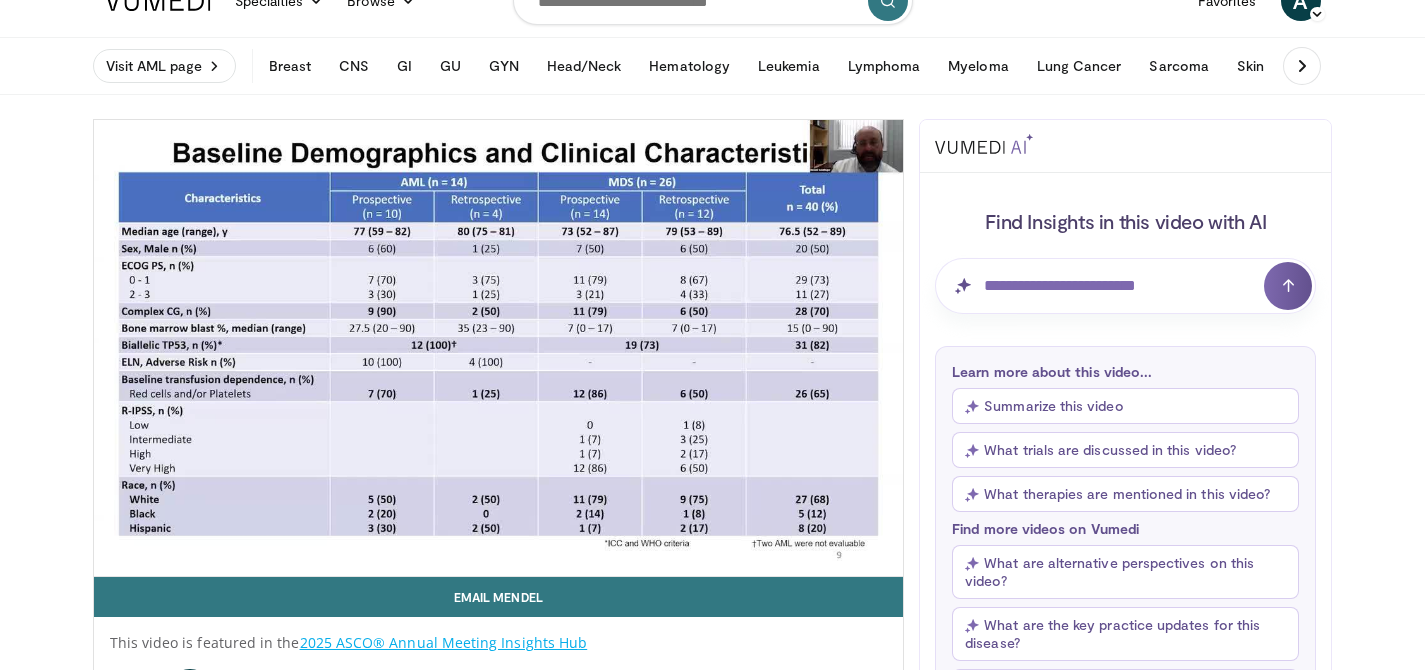 drag, startPoint x: 201, startPoint y: 558, endPoint x: 218, endPoint y: 555, distance: 17.262676 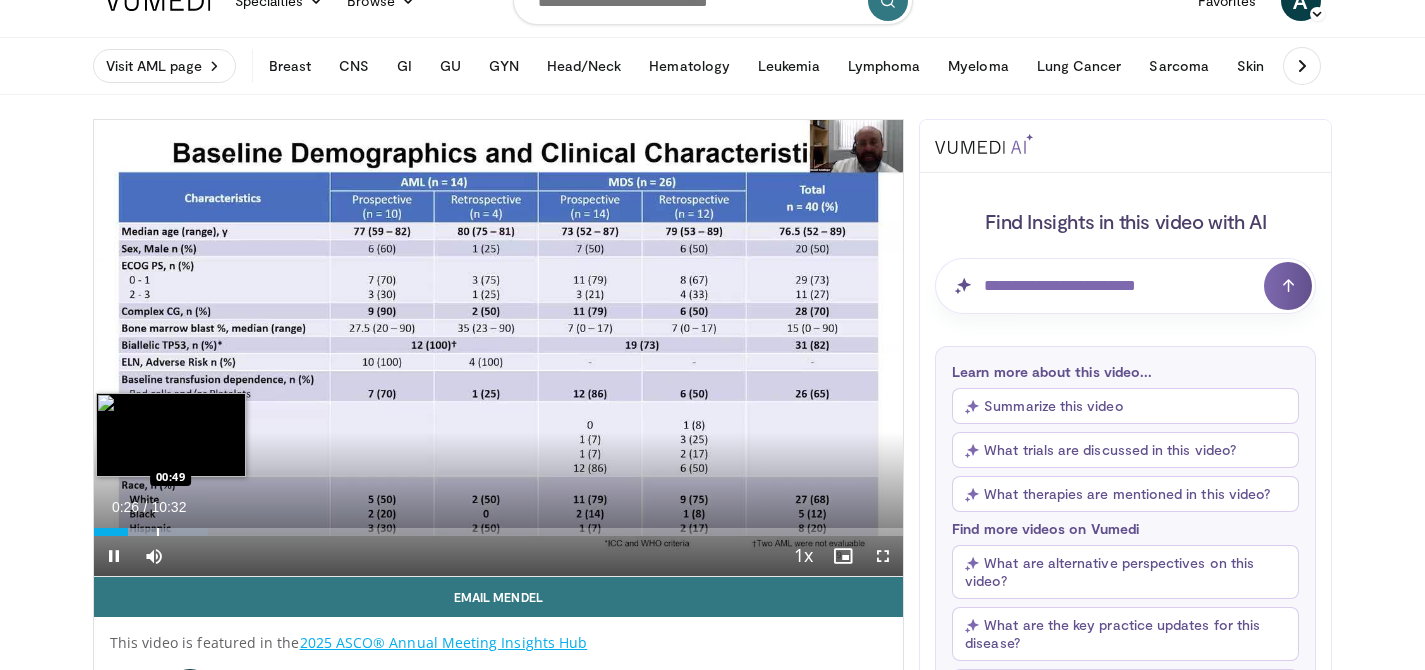 click at bounding box center (158, 532) 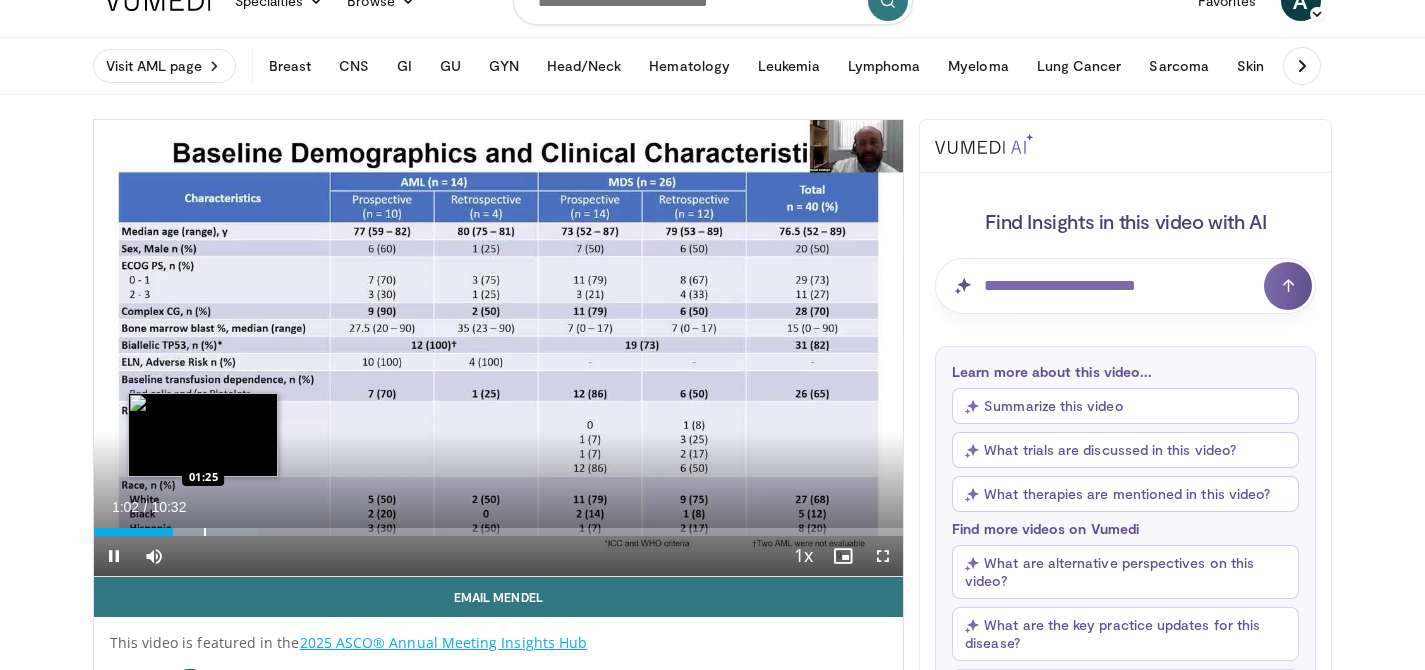 click at bounding box center (205, 532) 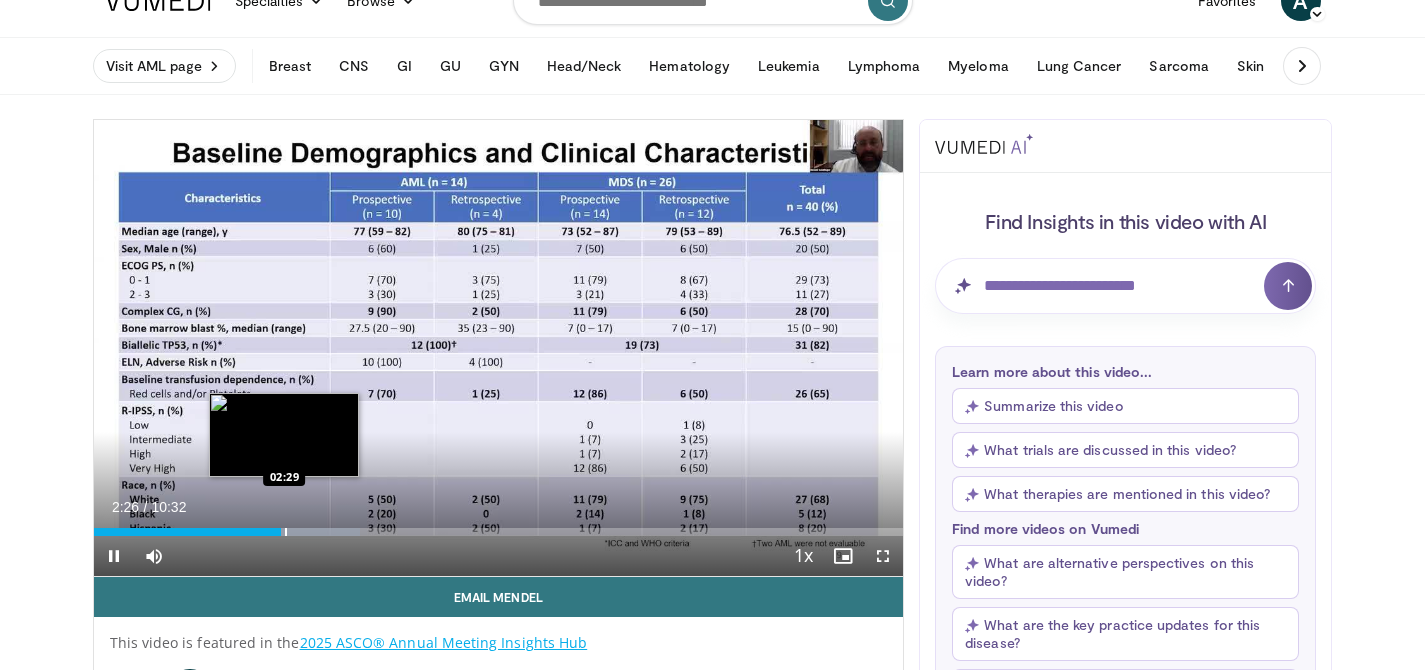 click at bounding box center (286, 532) 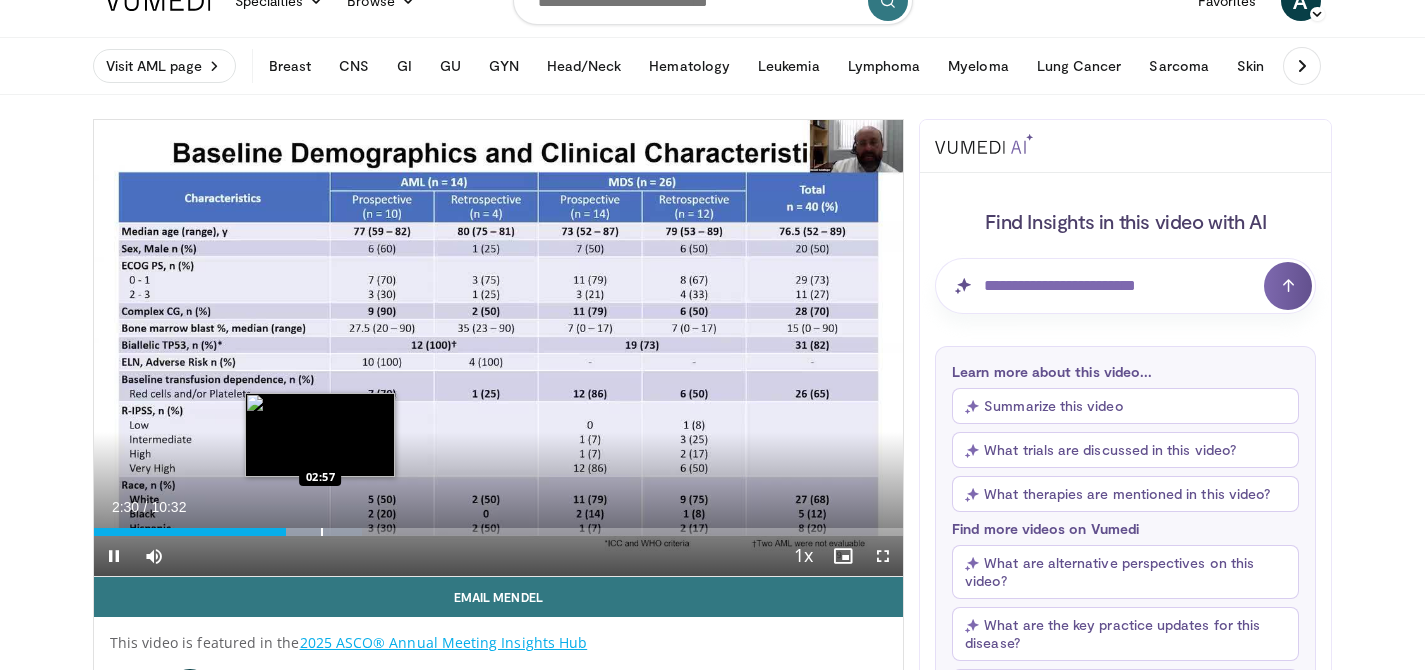 click on "Loaded :  33.20% 02:30 02:57" at bounding box center [499, 532] 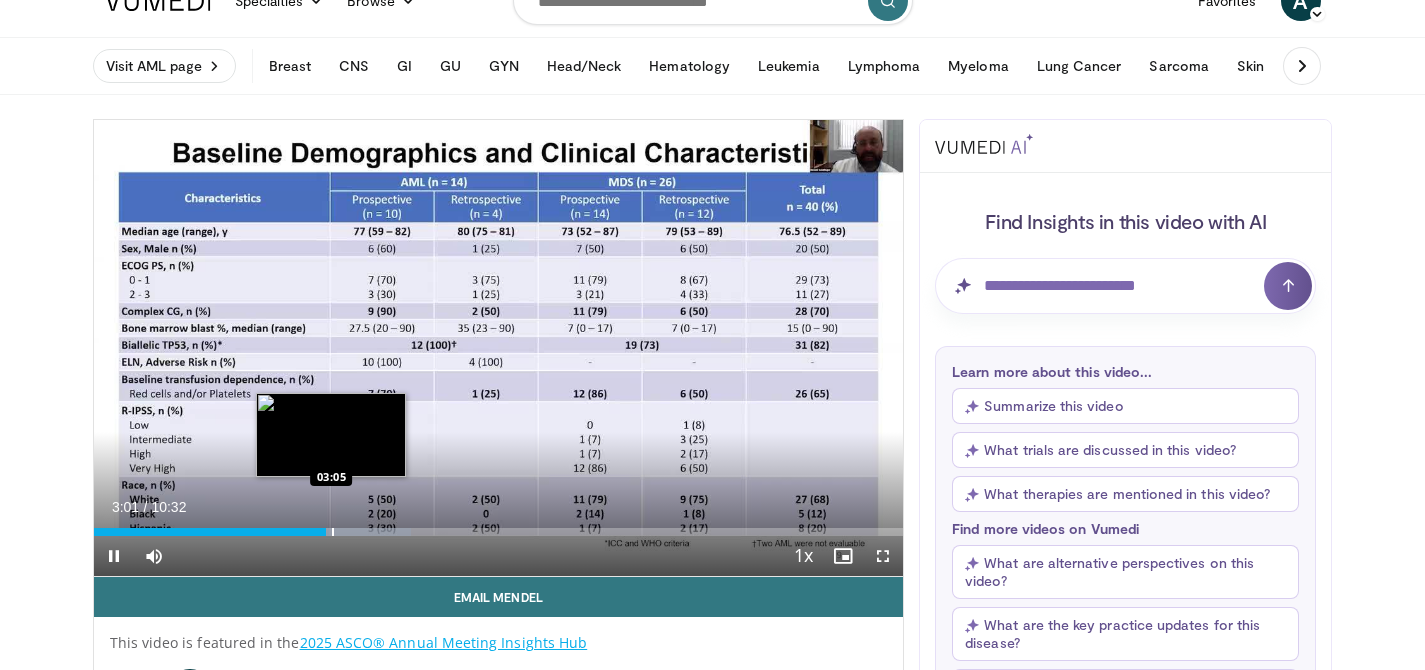 click at bounding box center [333, 532] 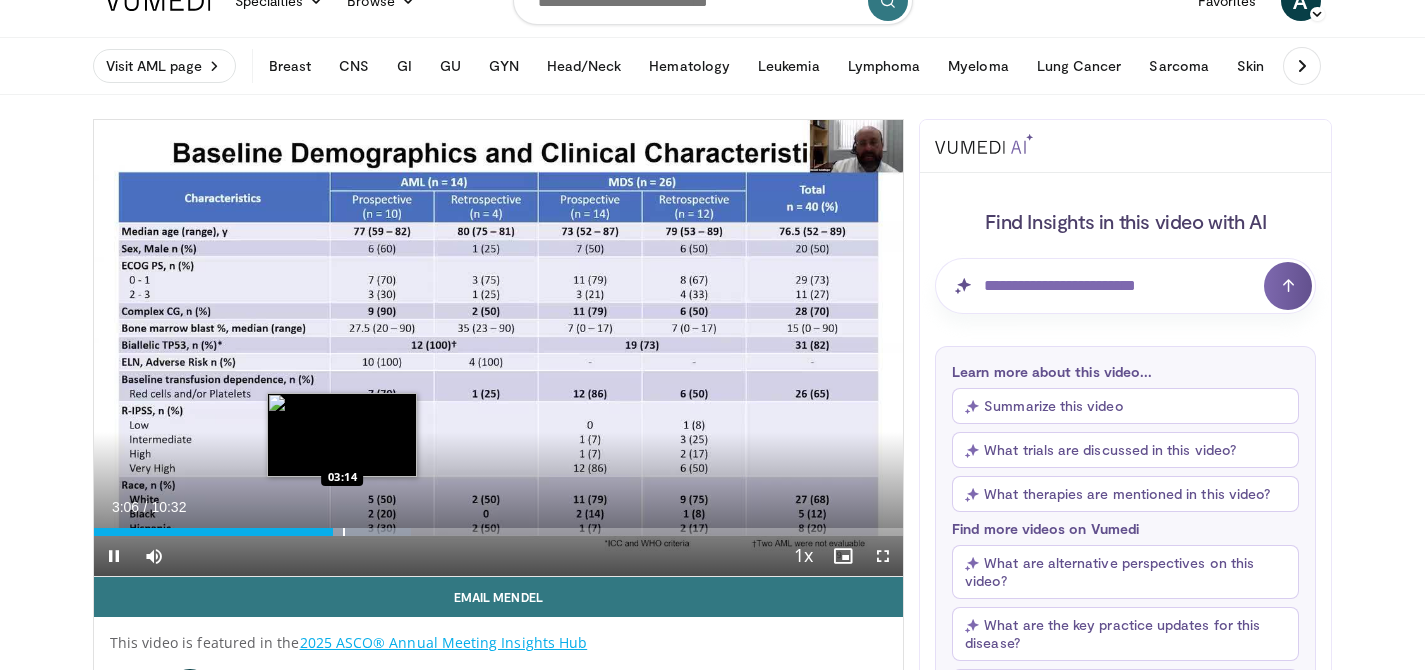 click at bounding box center [344, 532] 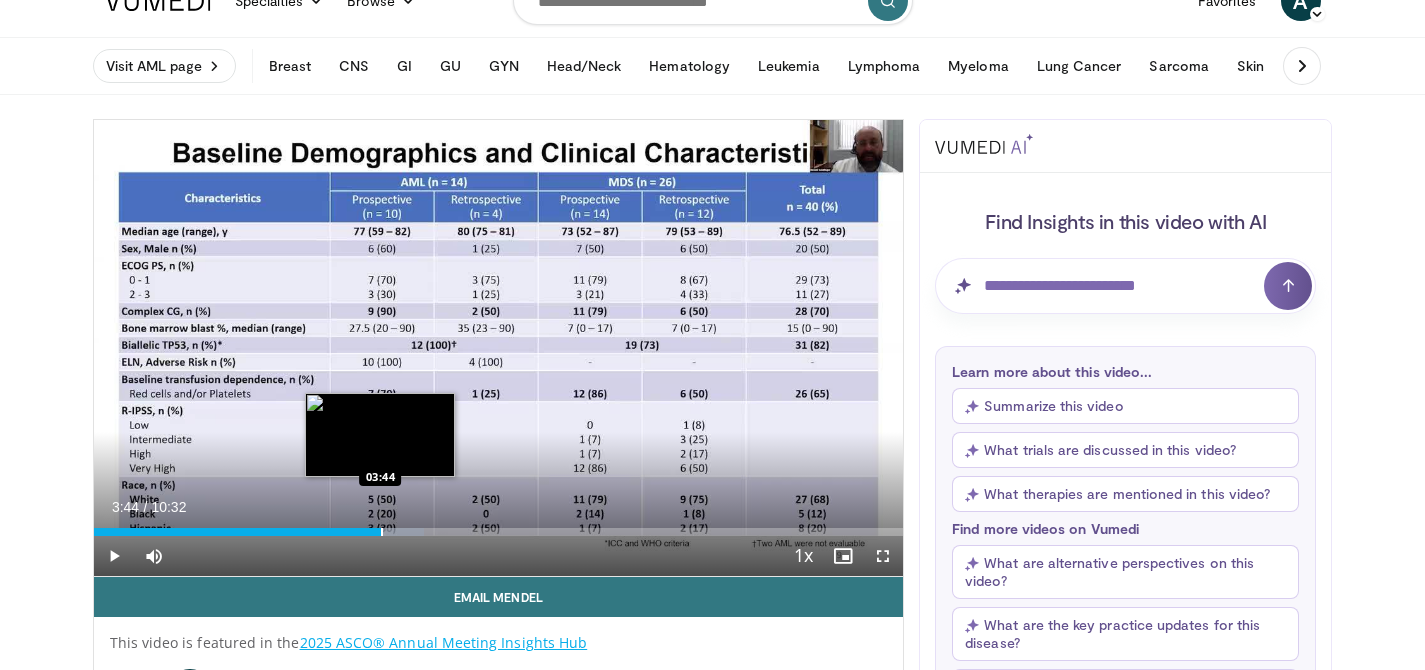 click at bounding box center (382, 532) 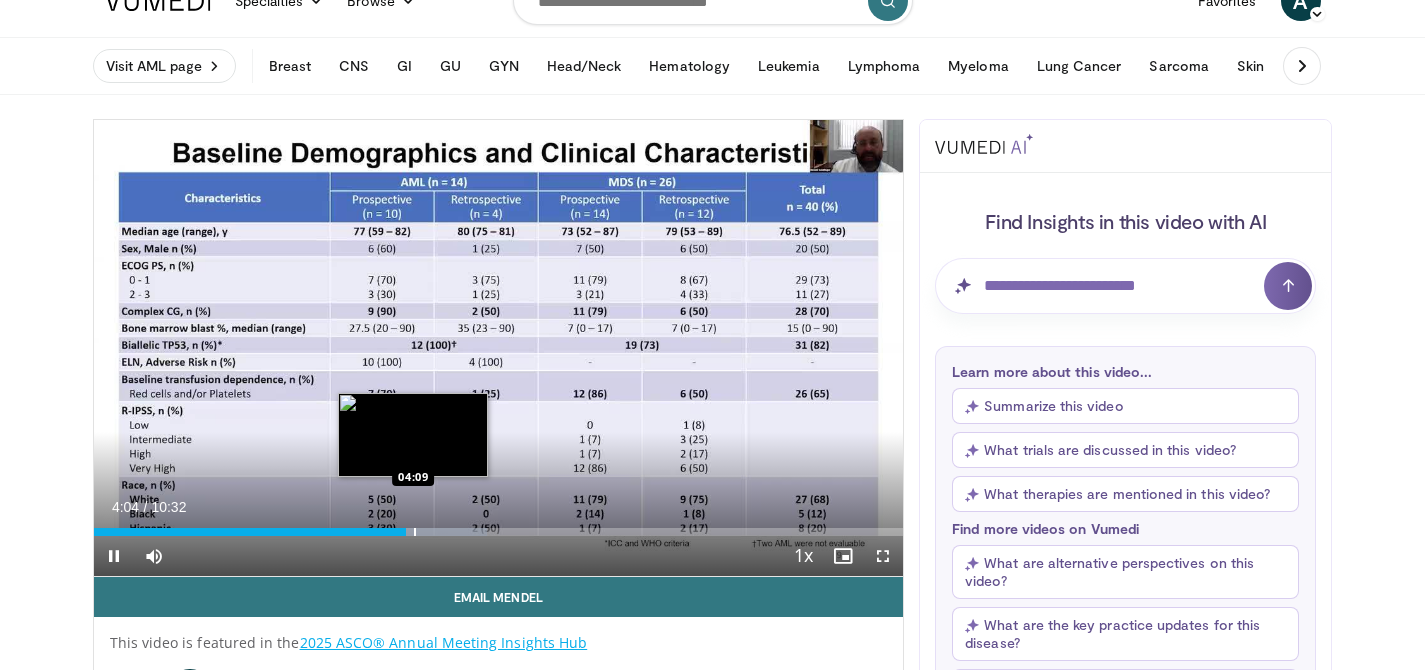 click at bounding box center [415, 532] 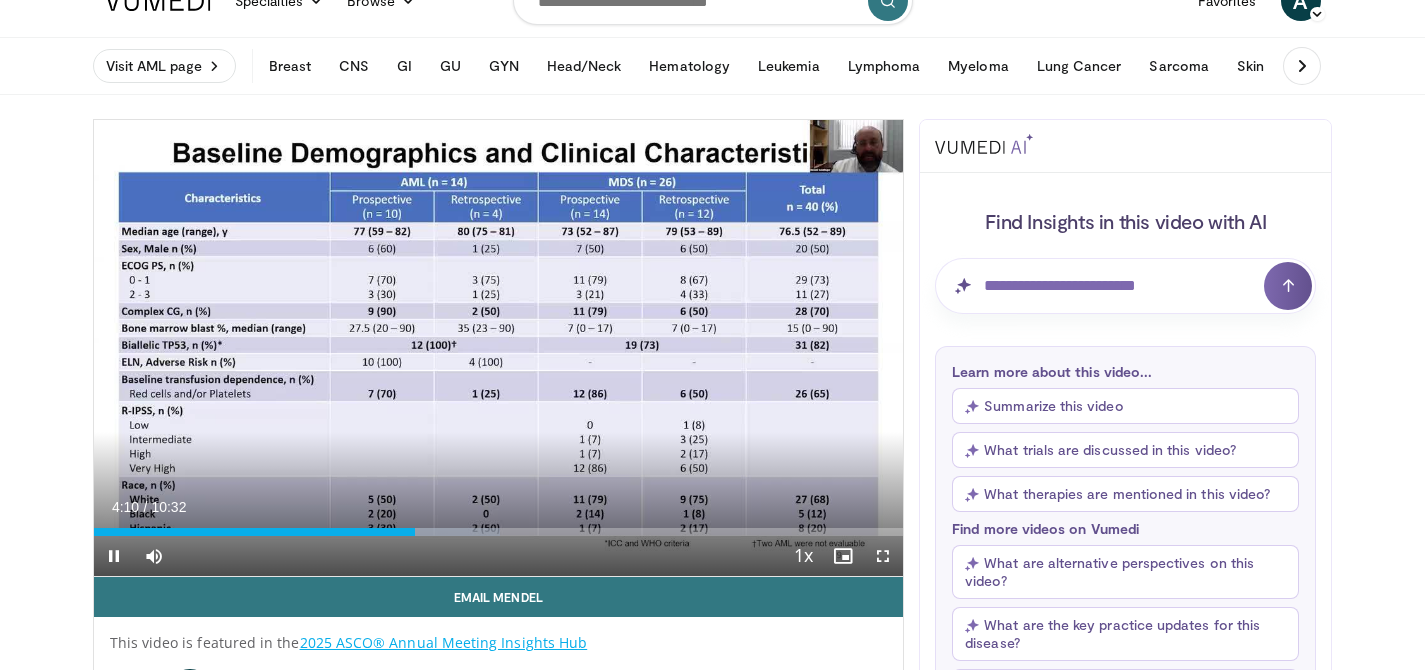 click on "Current Time  4:10 / Duration  10:32 Pause Skip Backward Skip Forward Mute 0% Loaded :  50.17% 04:10 04:31 Stream Type  LIVE Seek to live, currently behind live LIVE   1x Playback Rate 0.5x 0.75x 1x , selected 1.25x 1.5x 1.75x 2x Chapters Chapters Descriptions descriptions off , selected Captions captions settings , opens captions settings dialog captions off , selected Audio Track en (Main) , selected Fullscreen Enable picture-in-picture mode" at bounding box center (499, 556) 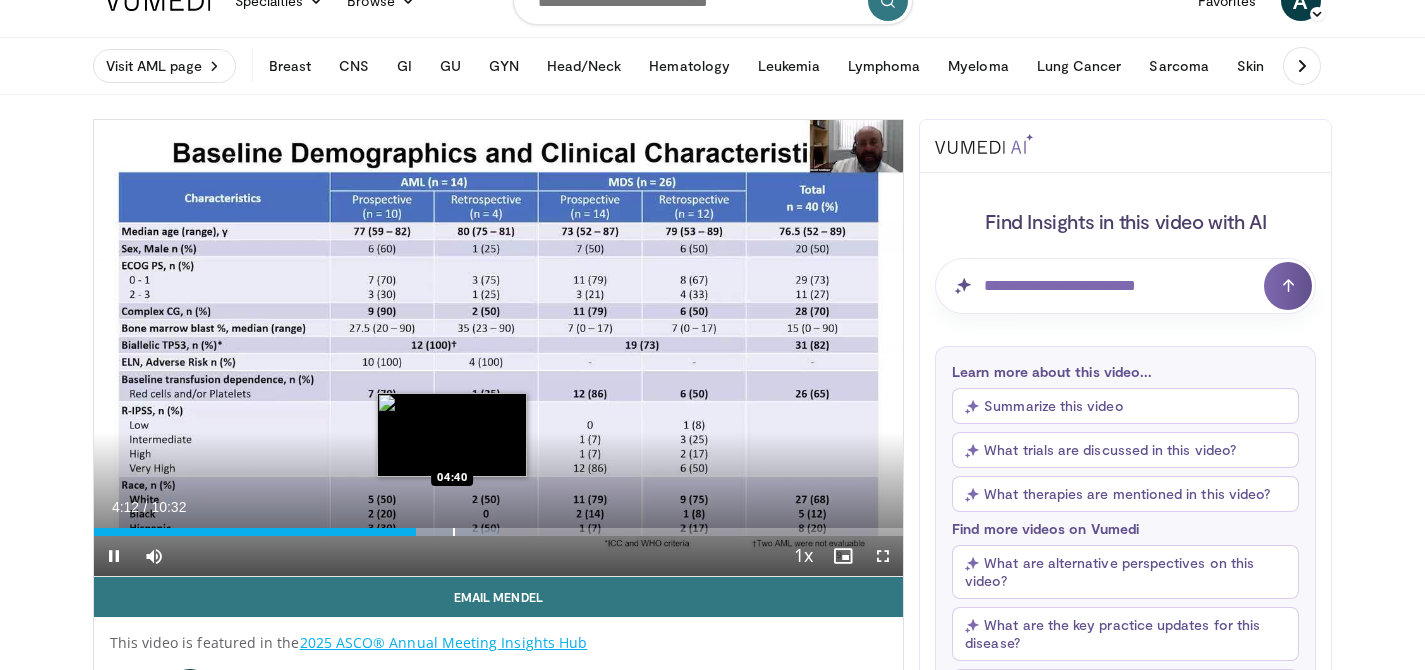 click at bounding box center [454, 532] 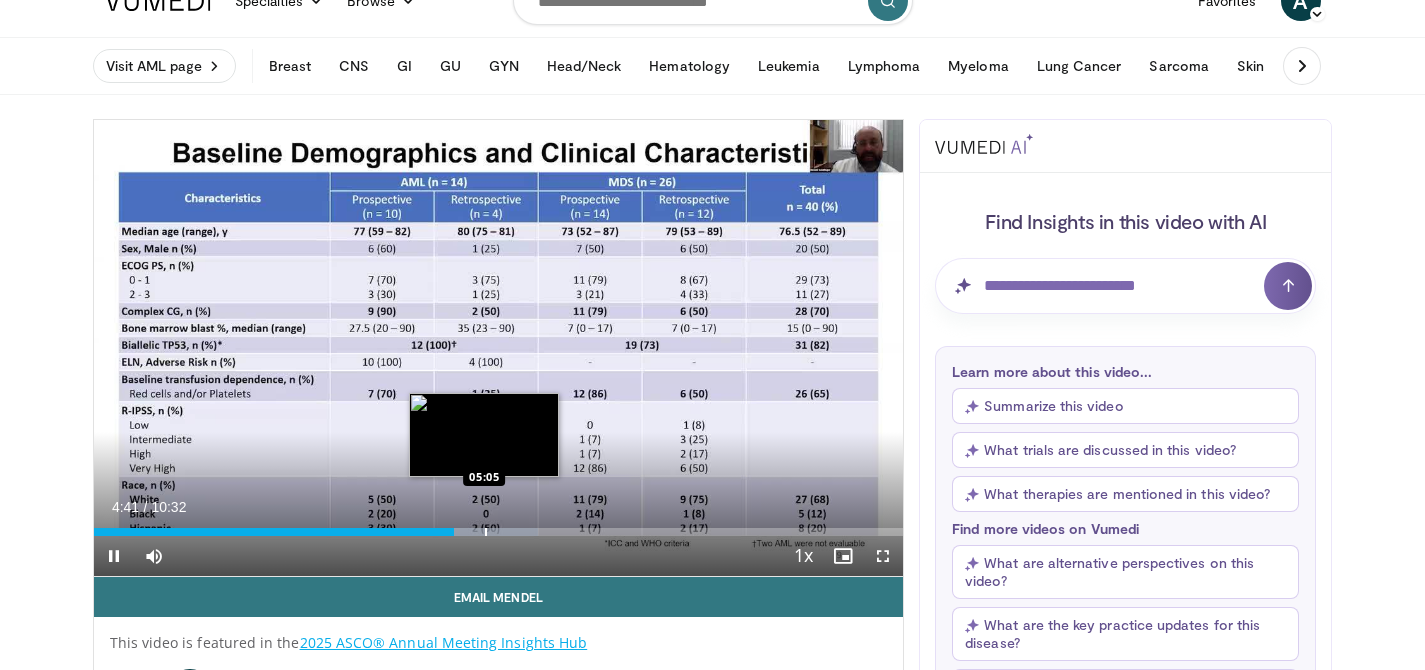 click at bounding box center [486, 532] 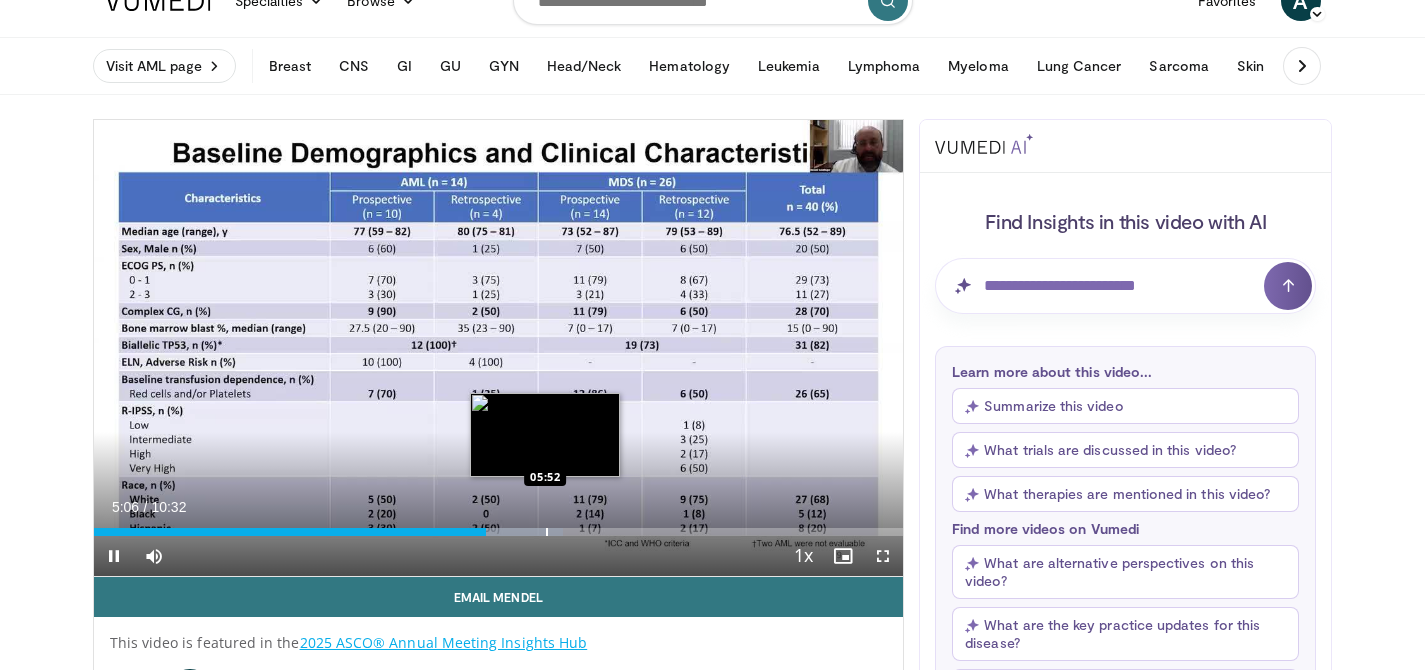 click at bounding box center (547, 532) 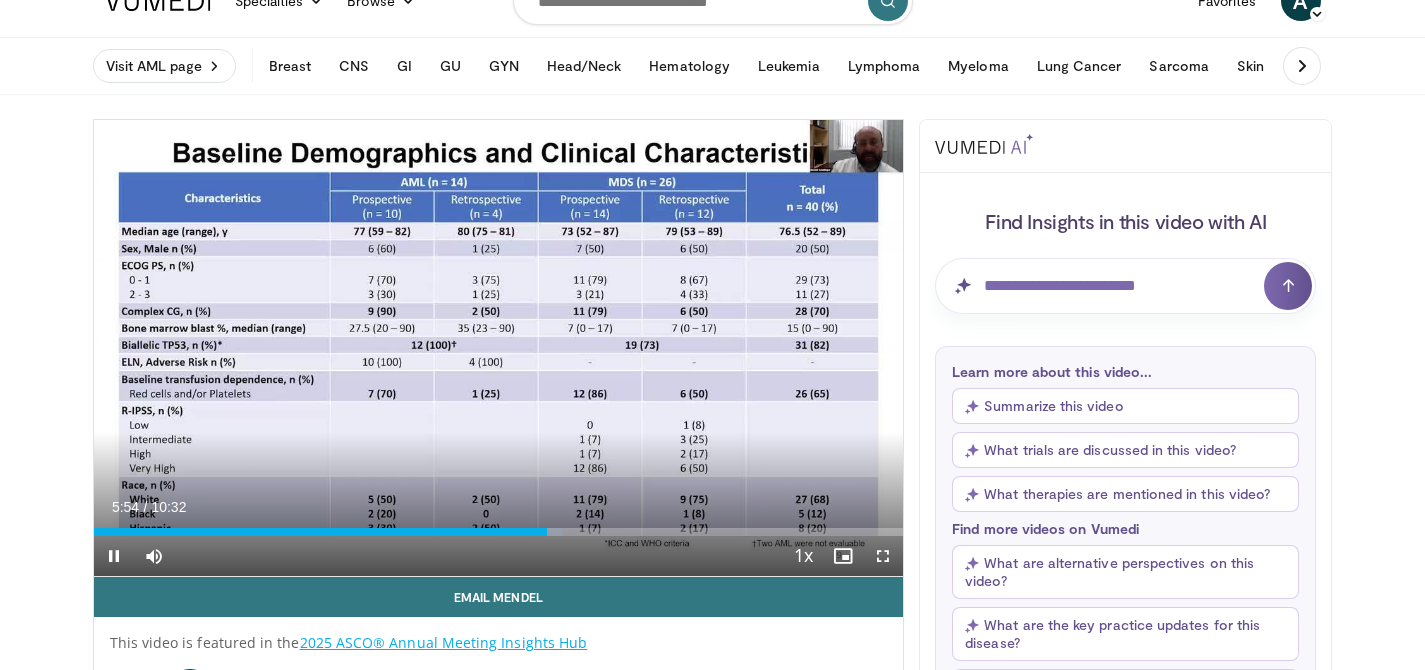 click on "Current Time  5:54 / Duration  10:32 Pause Skip Backward Skip Forward Mute 0% Loaded :  58.01% 05:54 06:11 Stream Type  LIVE Seek to live, currently behind live LIVE   1x Playback Rate 0.5x 0.75x 1x , selected 1.25x 1.5x 1.75x 2x Chapters Chapters Descriptions descriptions off , selected Captions captions settings , opens captions settings dialog captions off , selected Audio Track en (Main) , selected Fullscreen Enable picture-in-picture mode" at bounding box center (499, 556) 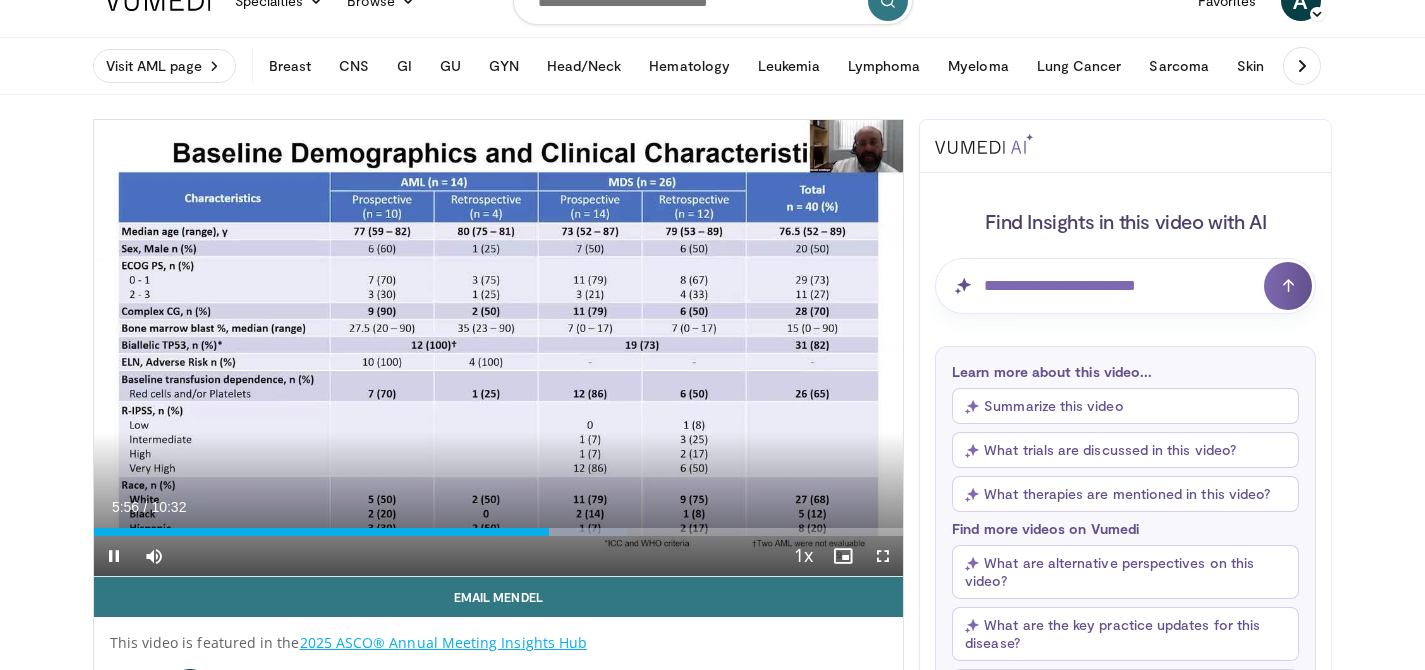 click on "Current Time  5:56 / Duration  10:32 Pause Skip Backward Skip Forward Mute 0% Loaded :  65.85% 05:56 06:59 Stream Type  LIVE Seek to live, currently behind live LIVE   1x Playback Rate 0.5x 0.75x 1x , selected 1.25x 1.5x 1.75x 2x Chapters Chapters Descriptions descriptions off , selected Captions captions settings , opens captions settings dialog captions off , selected Audio Track en (Main) , selected Fullscreen Enable picture-in-picture mode" at bounding box center [499, 556] 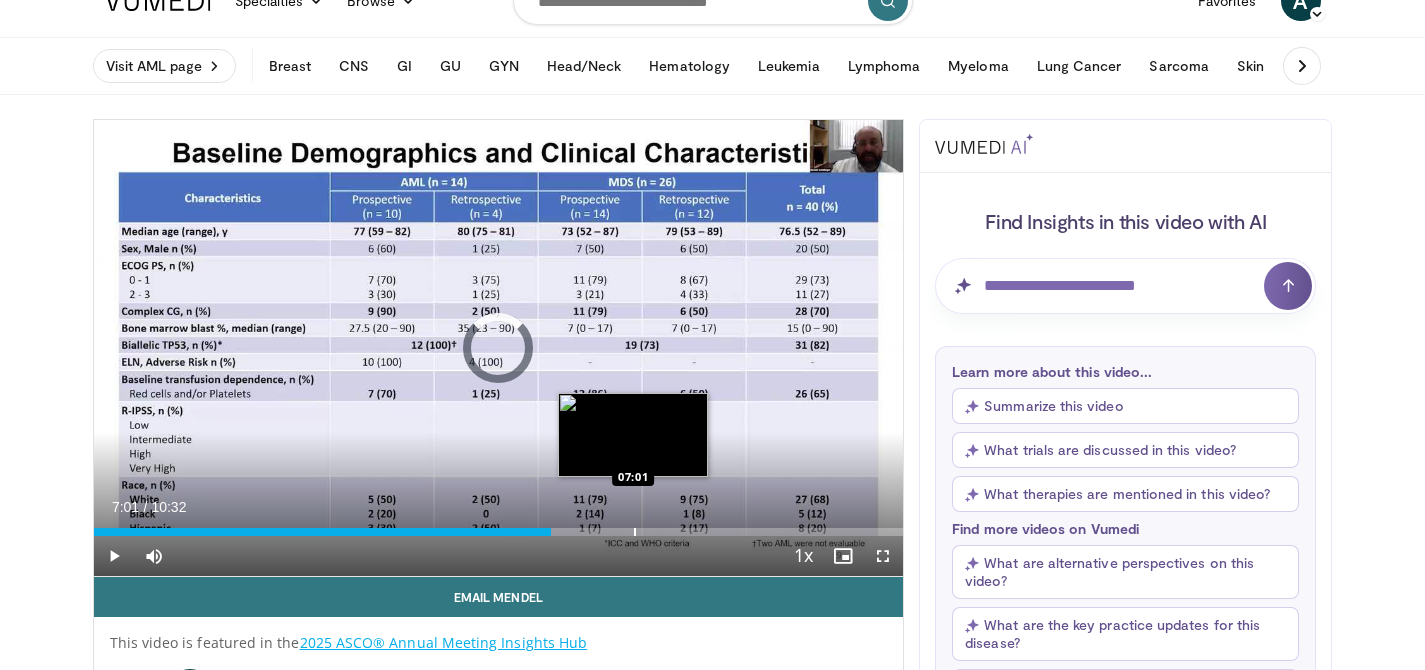 click at bounding box center (635, 532) 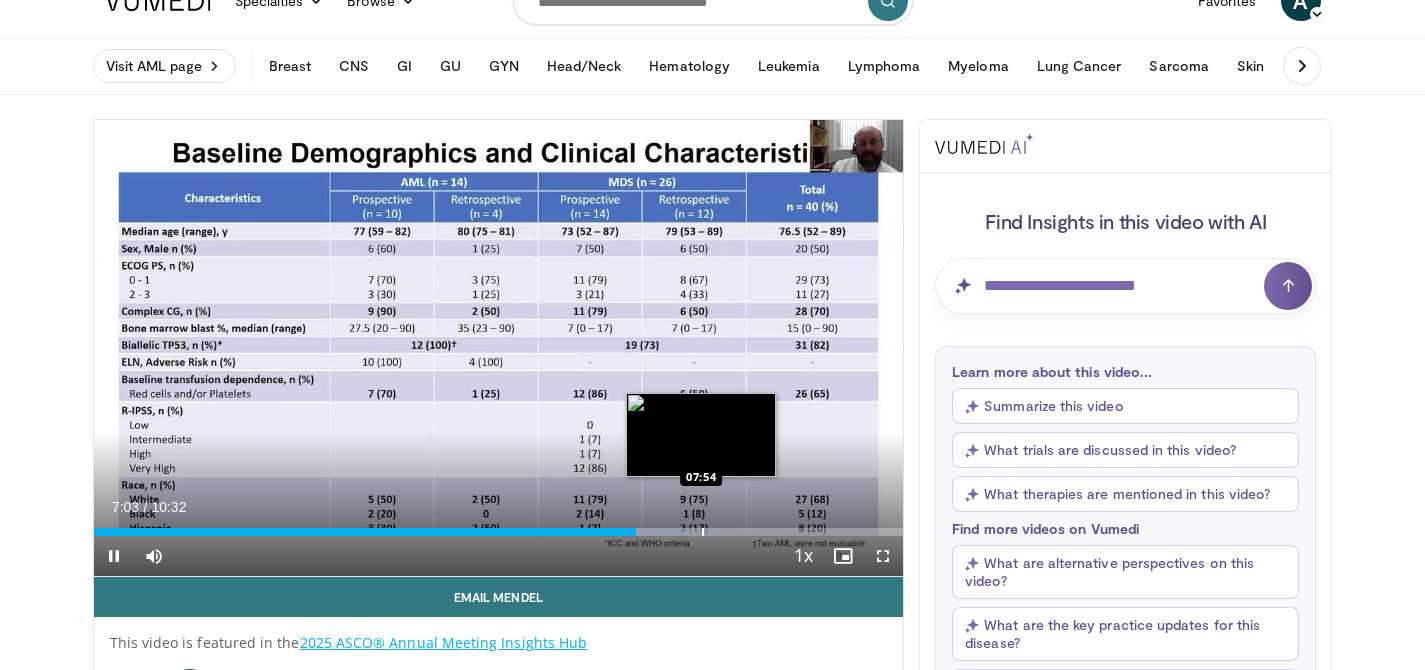 click at bounding box center (703, 532) 